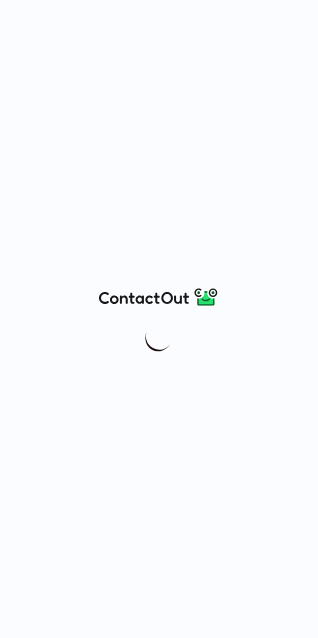 scroll, scrollTop: 0, scrollLeft: 0, axis: both 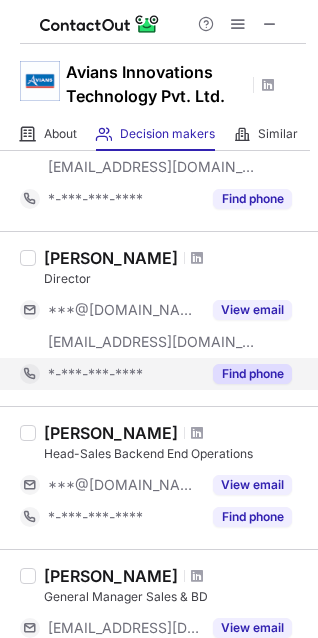 click on "Find phone" at bounding box center [252, 374] 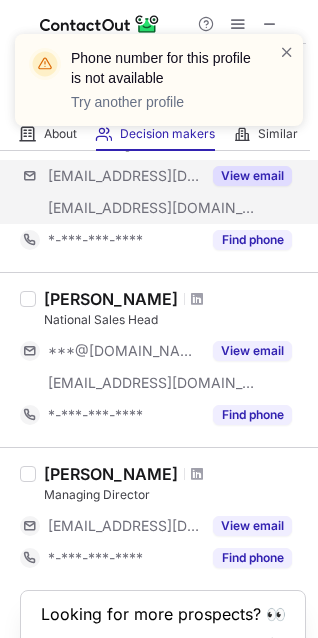 scroll, scrollTop: 1043, scrollLeft: 0, axis: vertical 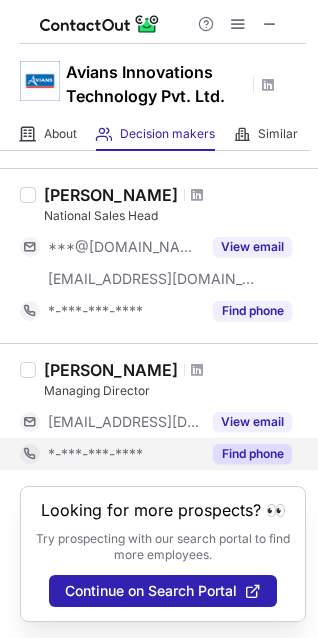 click on "Find phone" at bounding box center (252, 454) 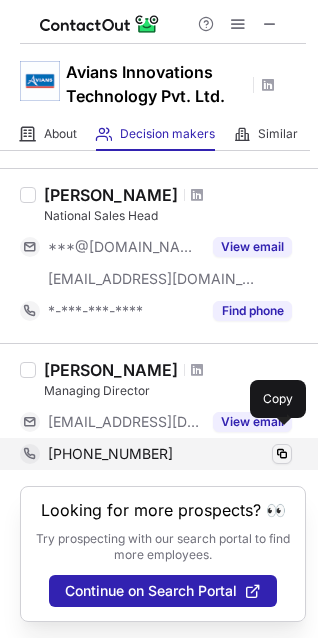 click at bounding box center (282, 454) 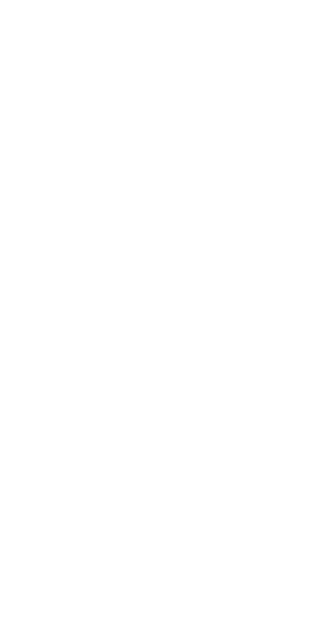 scroll, scrollTop: 0, scrollLeft: 0, axis: both 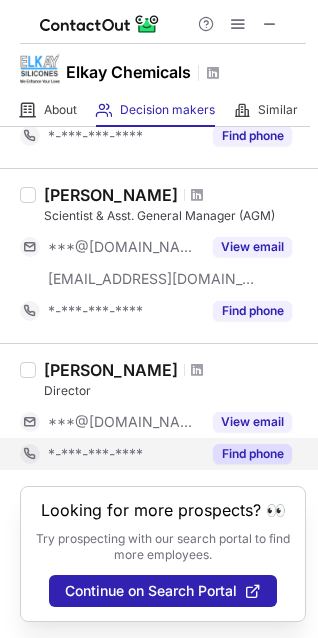 click on "Find phone" at bounding box center [252, 454] 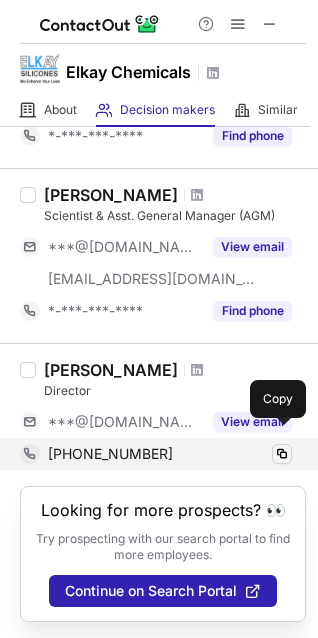 click at bounding box center [282, 454] 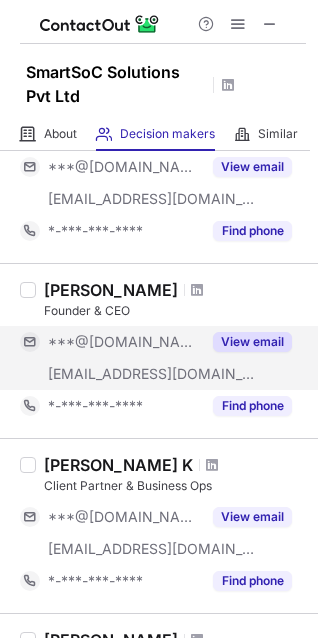 scroll, scrollTop: 600, scrollLeft: 0, axis: vertical 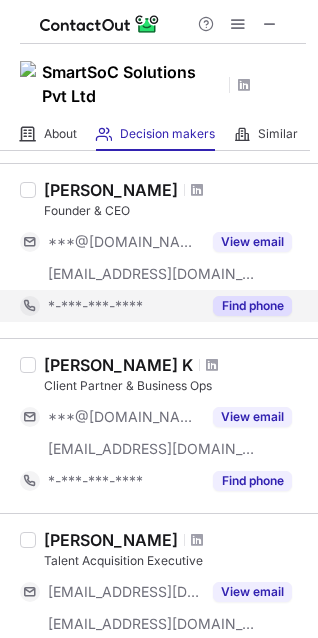 click on "Find phone" at bounding box center (252, 306) 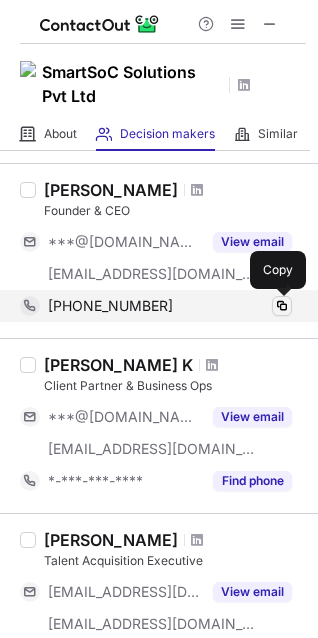 click at bounding box center (282, 306) 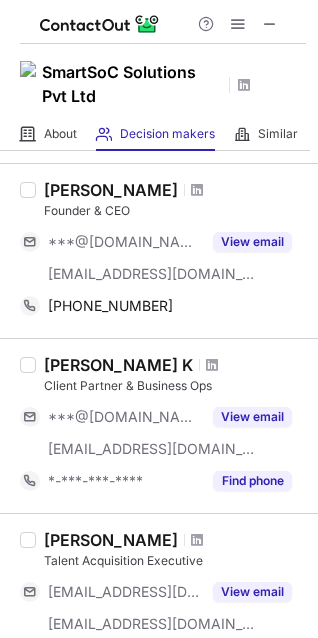 drag, startPoint x: 192, startPoint y: 188, endPoint x: 41, endPoint y: 192, distance: 151.05296 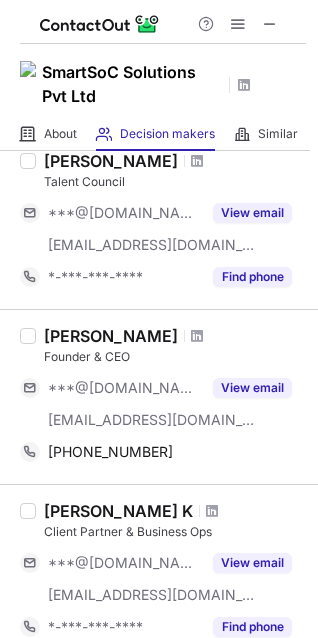 scroll, scrollTop: 453, scrollLeft: 0, axis: vertical 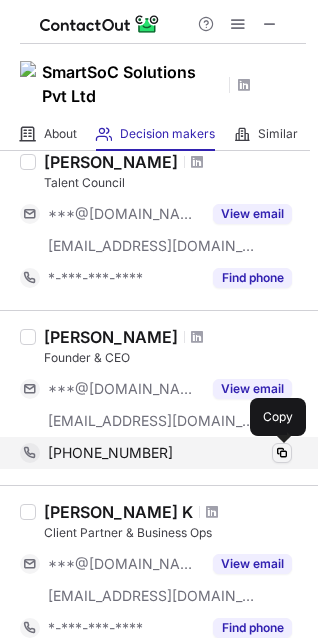click at bounding box center (282, 453) 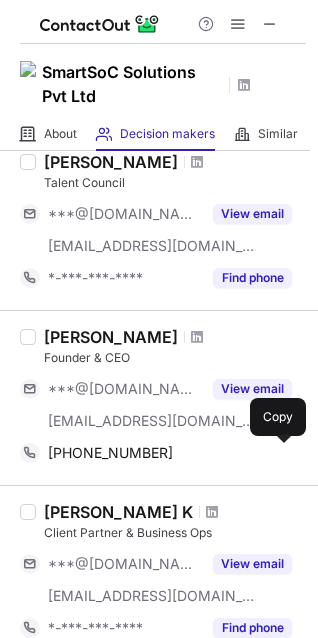 type 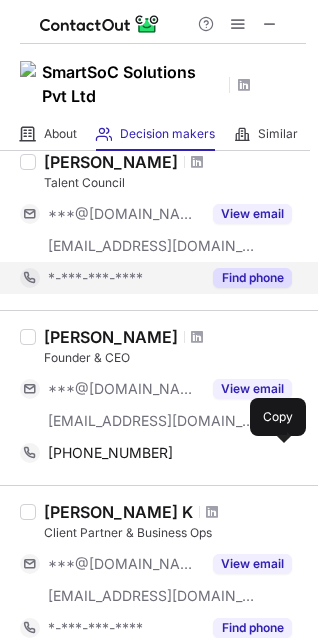 copy on "Bharath Desareddy" 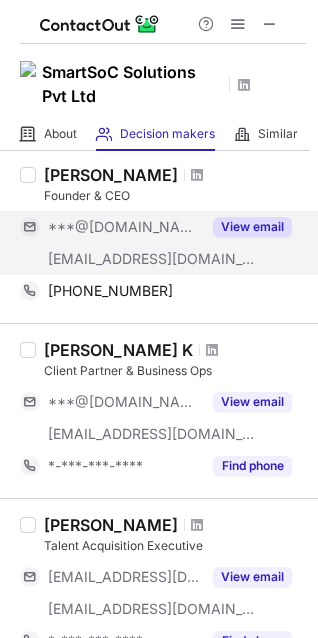 scroll, scrollTop: 653, scrollLeft: 0, axis: vertical 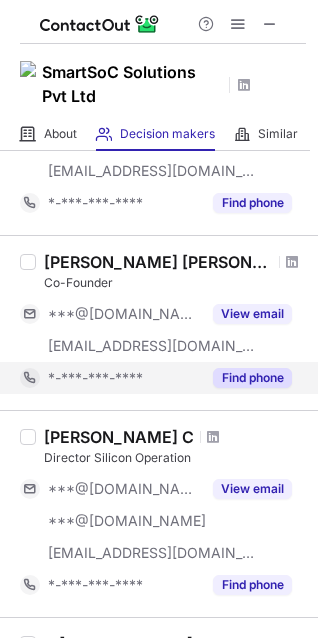 click on "Find phone" at bounding box center (252, 378) 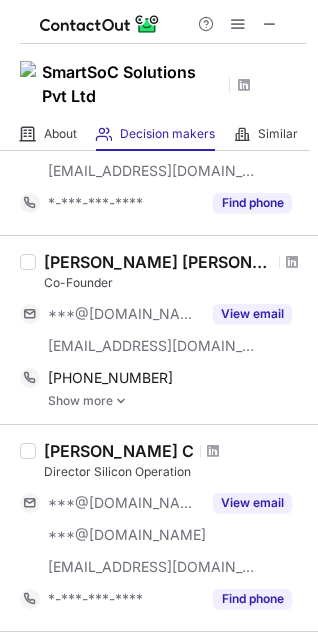 click at bounding box center (121, 401) 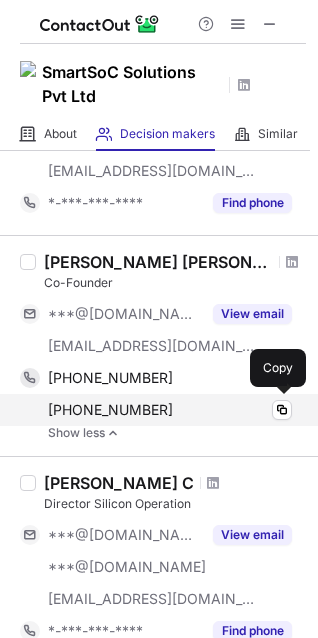 scroll, scrollTop: 953, scrollLeft: 0, axis: vertical 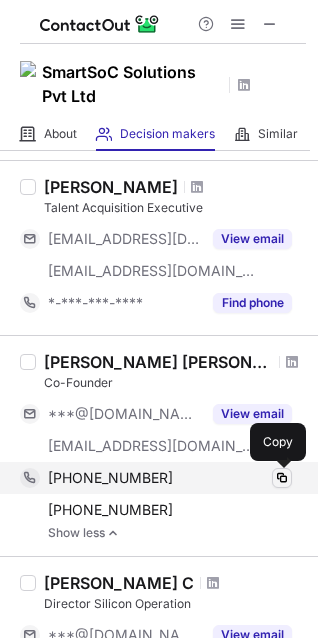 click at bounding box center [282, 478] 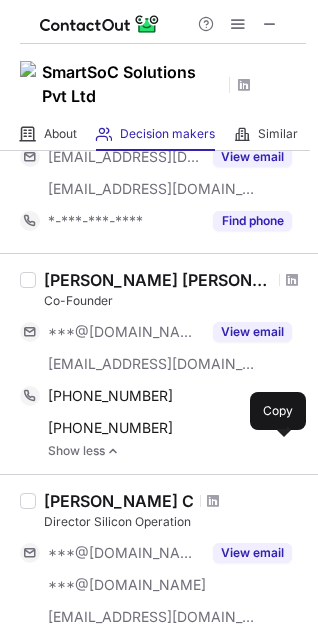 scroll, scrollTop: 1053, scrollLeft: 0, axis: vertical 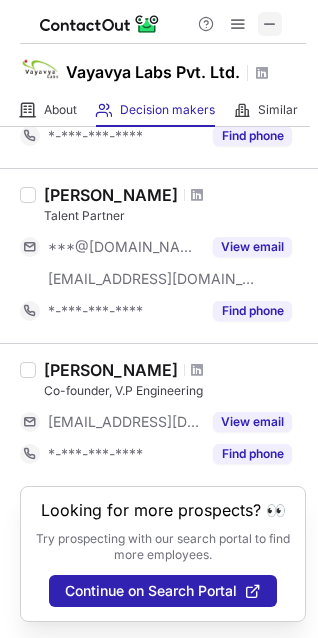 click at bounding box center [270, 24] 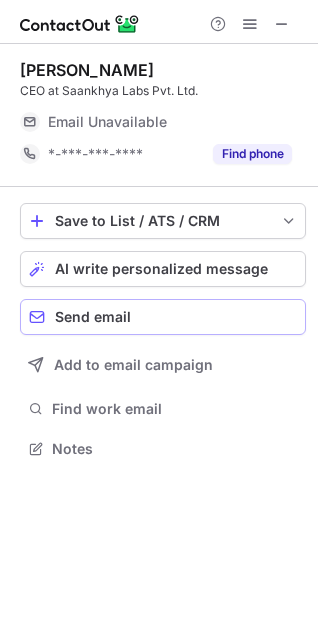 scroll, scrollTop: 10, scrollLeft: 10, axis: both 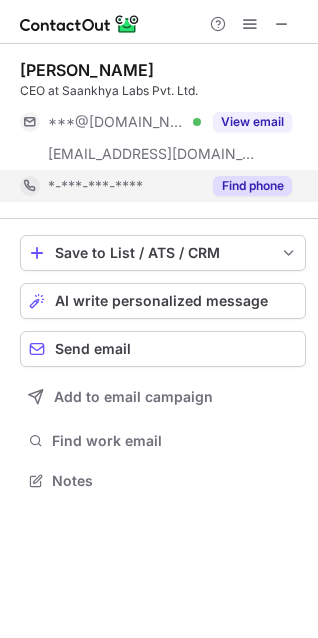 click on "Find phone" at bounding box center [246, 186] 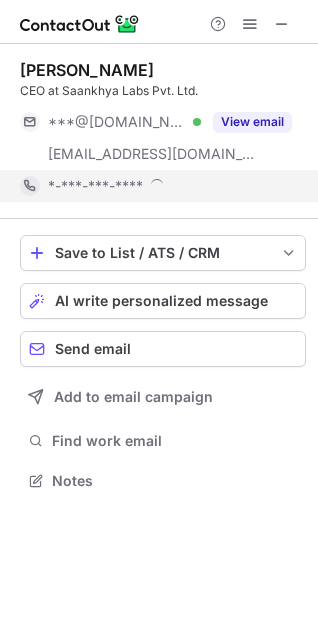 scroll, scrollTop: 10, scrollLeft: 10, axis: both 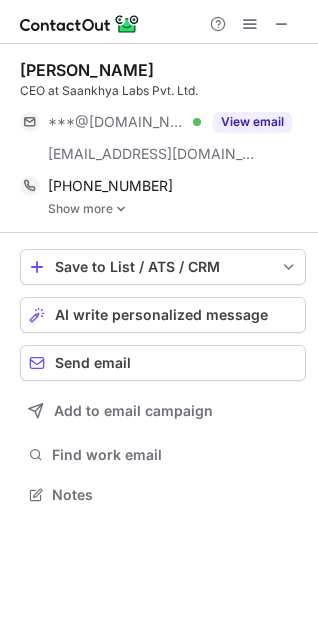 click on "Show more" at bounding box center (177, 209) 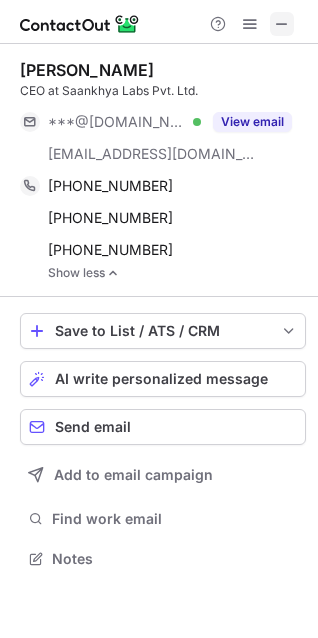 click at bounding box center [282, 24] 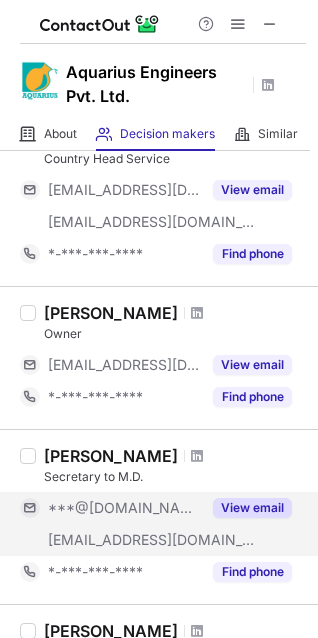 scroll, scrollTop: 300, scrollLeft: 0, axis: vertical 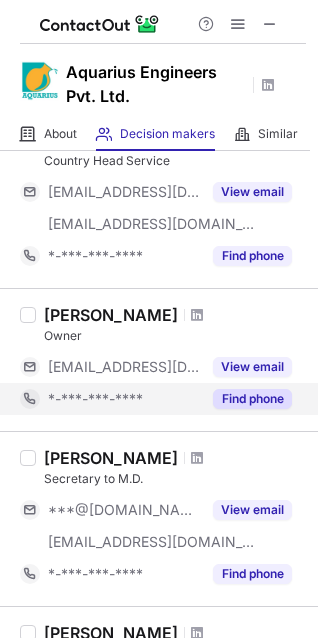 click on "Find phone" at bounding box center (252, 399) 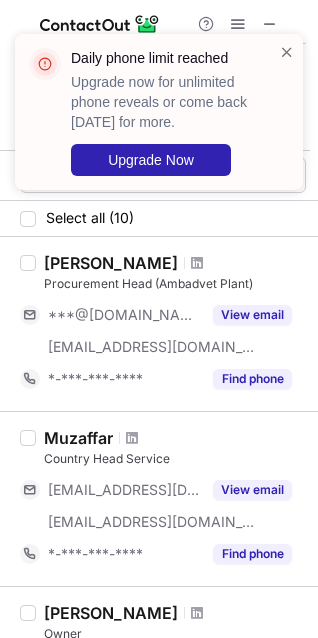 scroll, scrollTop: 0, scrollLeft: 0, axis: both 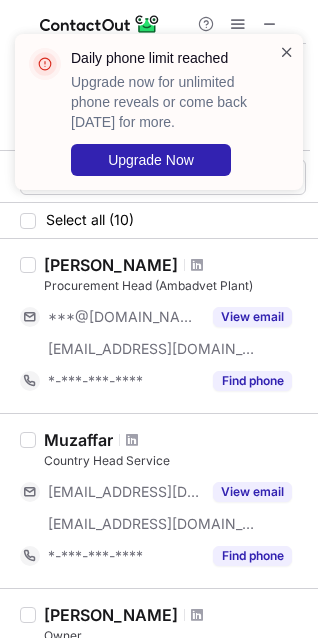 click at bounding box center (287, 52) 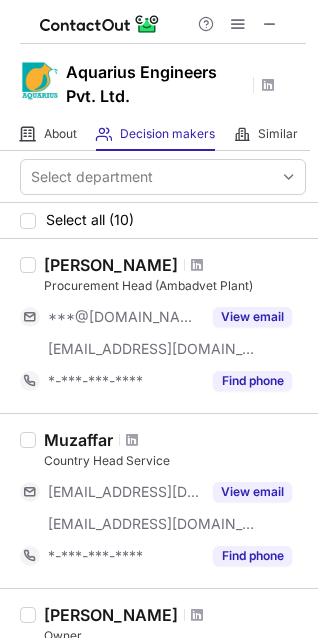 click on "Daily phone limit reached Upgrade now for unlimited phone reveals or come back tomorrow for more. Upgrade Now" at bounding box center (159, 120) 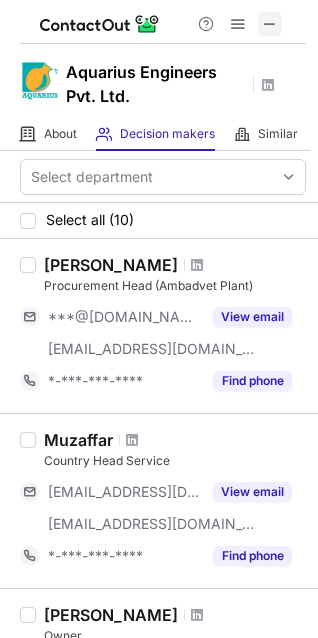 click at bounding box center [270, 24] 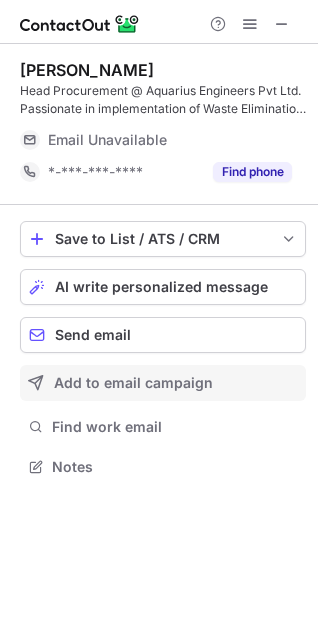 scroll, scrollTop: 10, scrollLeft: 10, axis: both 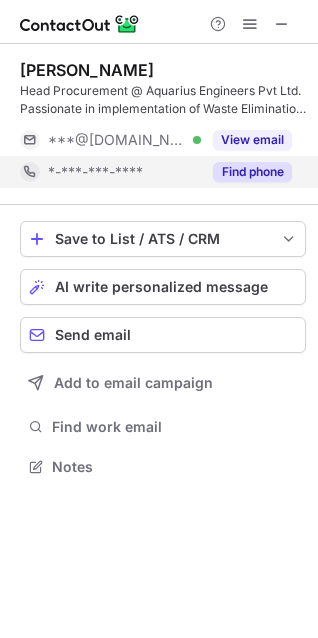 click on "Find phone" at bounding box center [252, 172] 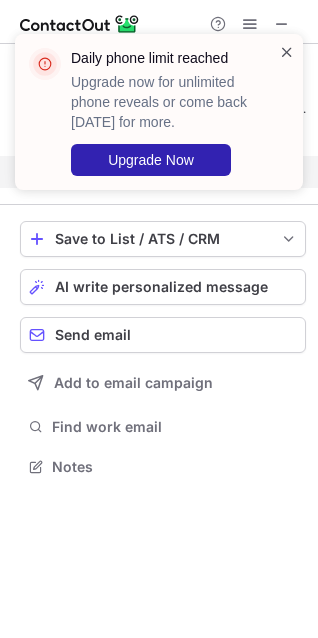 click at bounding box center (287, 52) 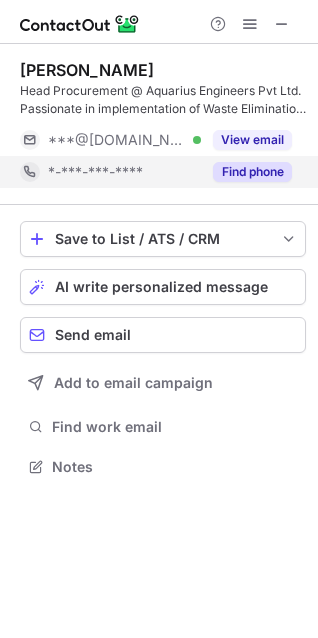 click on "Daily phone limit reached Upgrade now for unlimited phone reveals or come back tomorrow for more. Upgrade Now" at bounding box center [159, 34] 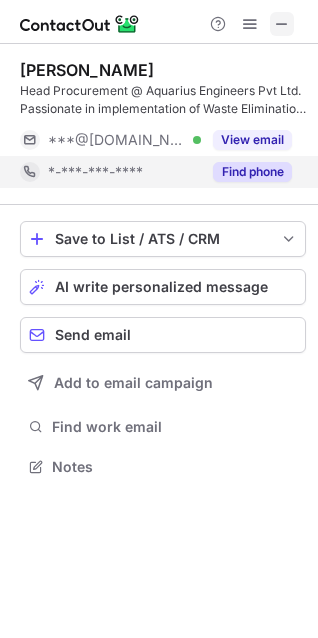 click at bounding box center (282, 24) 